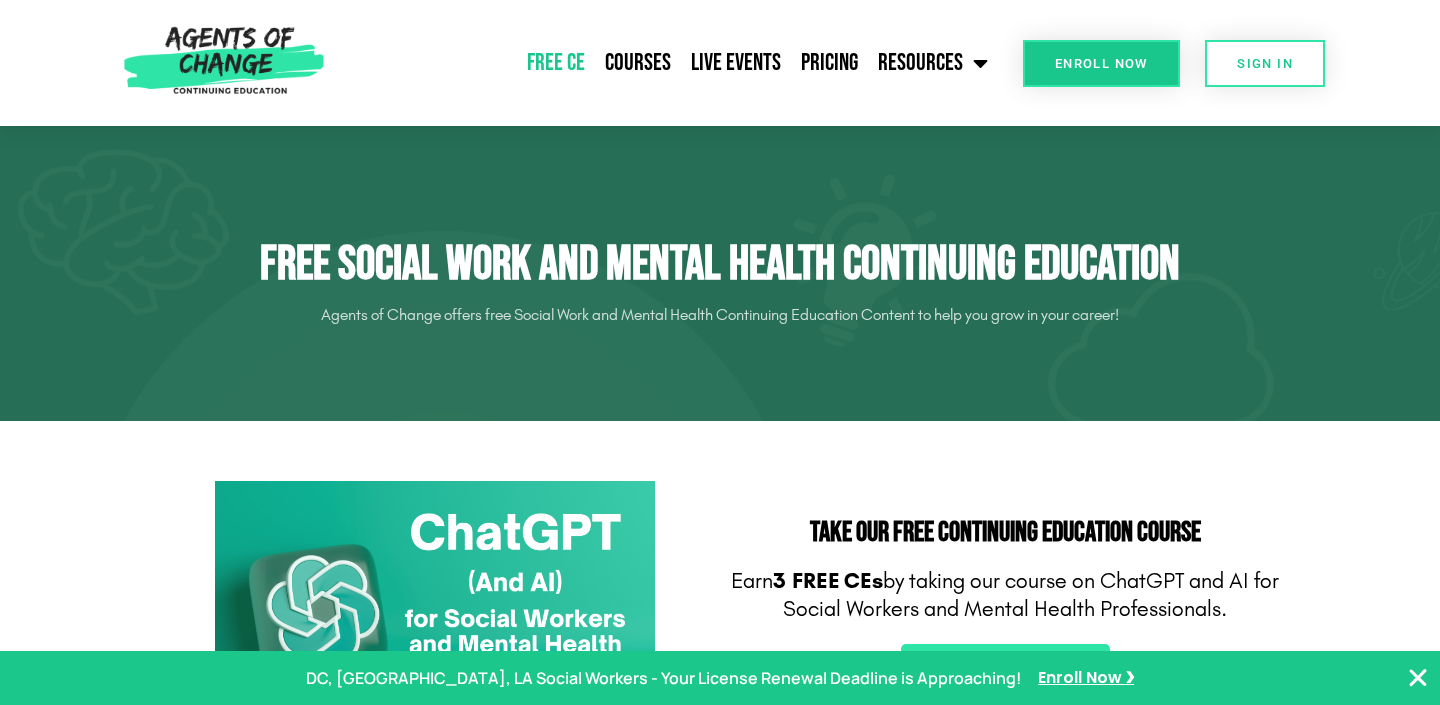 scroll, scrollTop: 0, scrollLeft: 0, axis: both 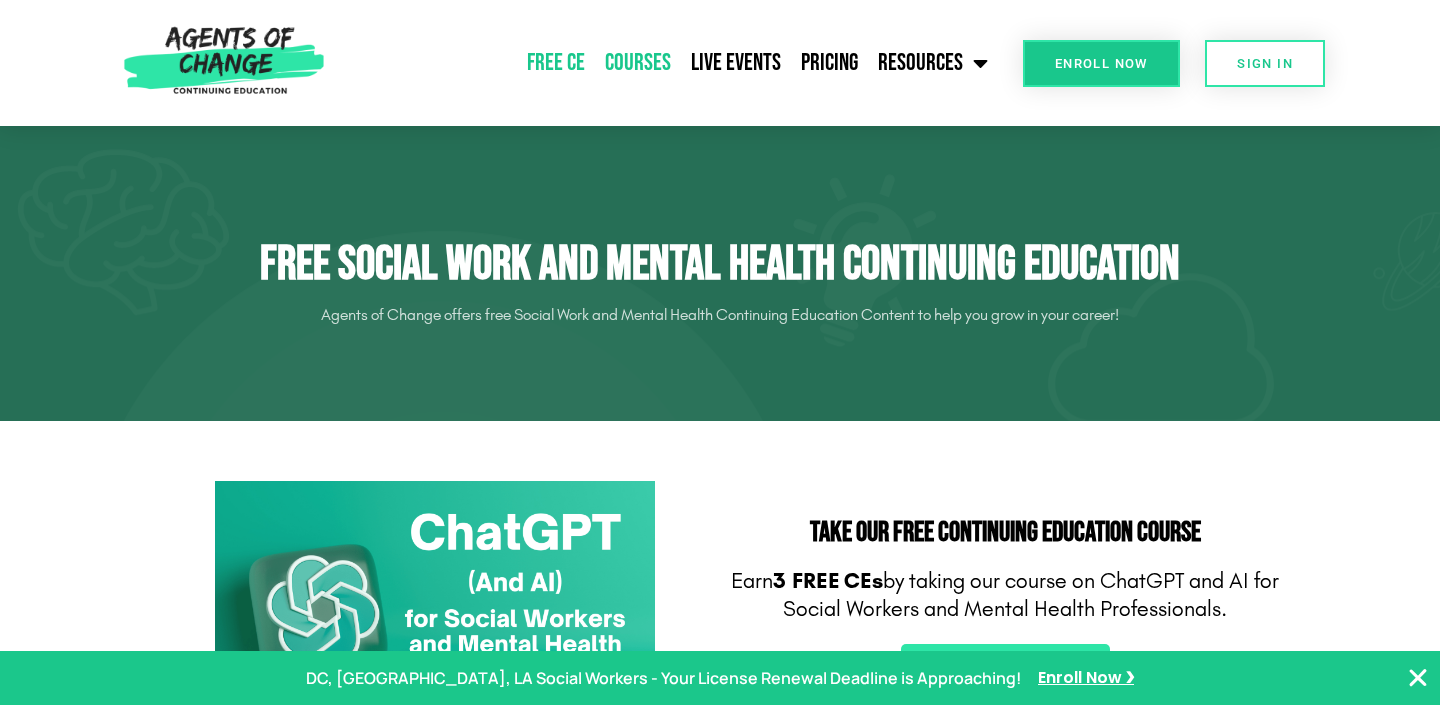 click on "Courses" 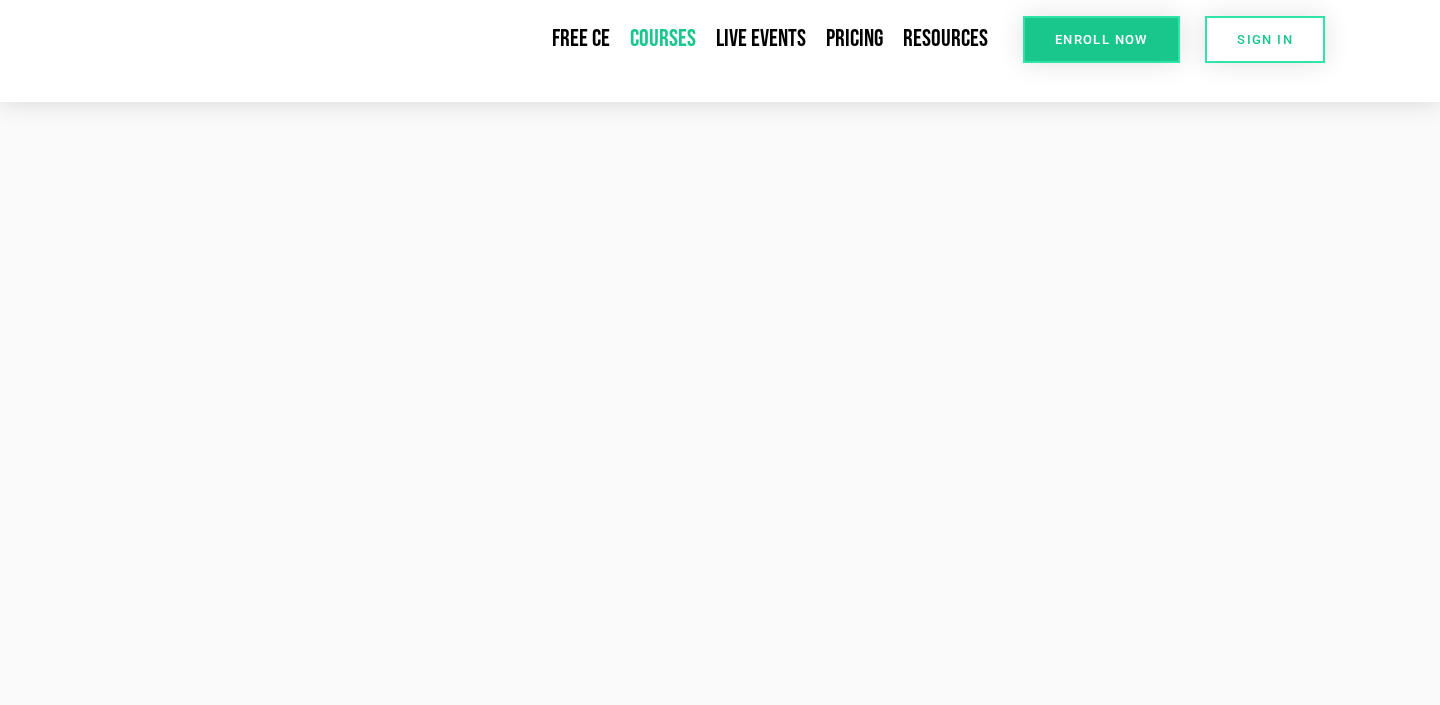 scroll, scrollTop: 0, scrollLeft: 0, axis: both 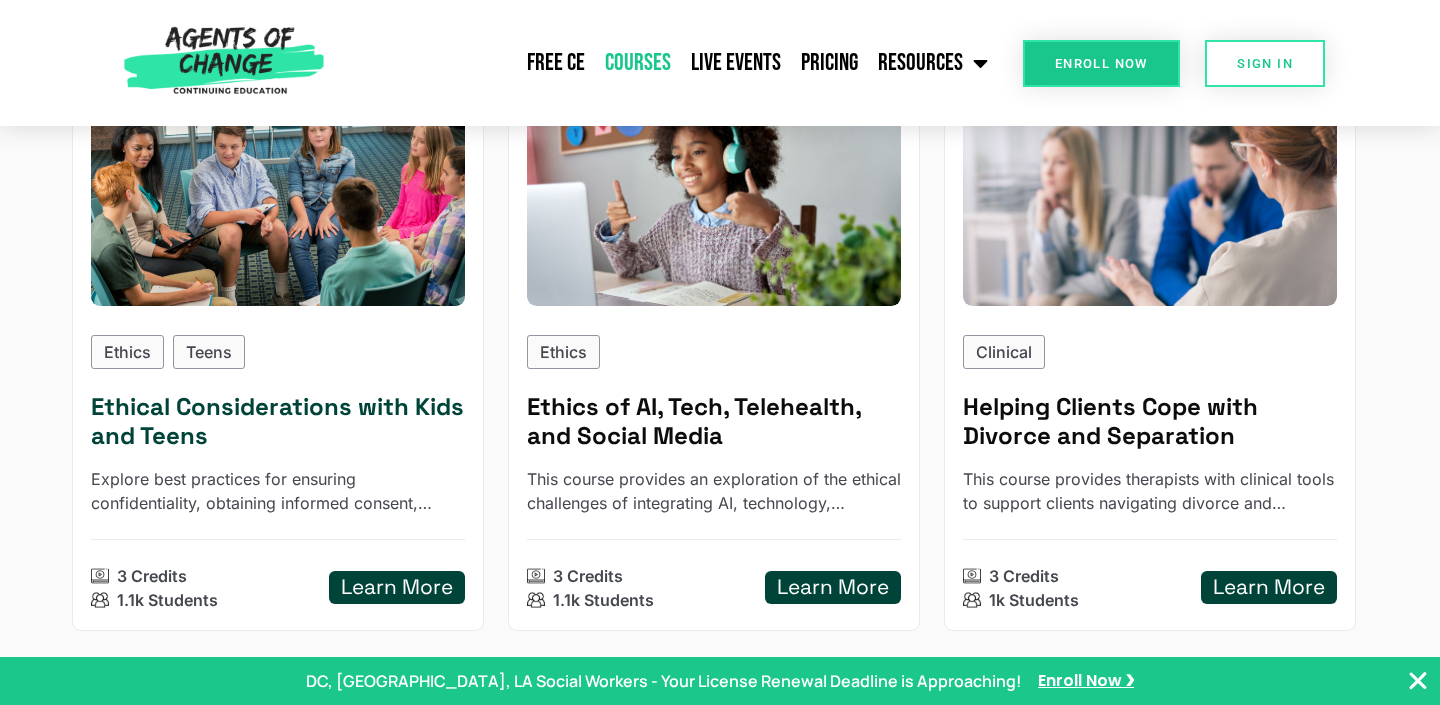 click on "Ethical Considerations with Kids and Teens" at bounding box center [278, 422] 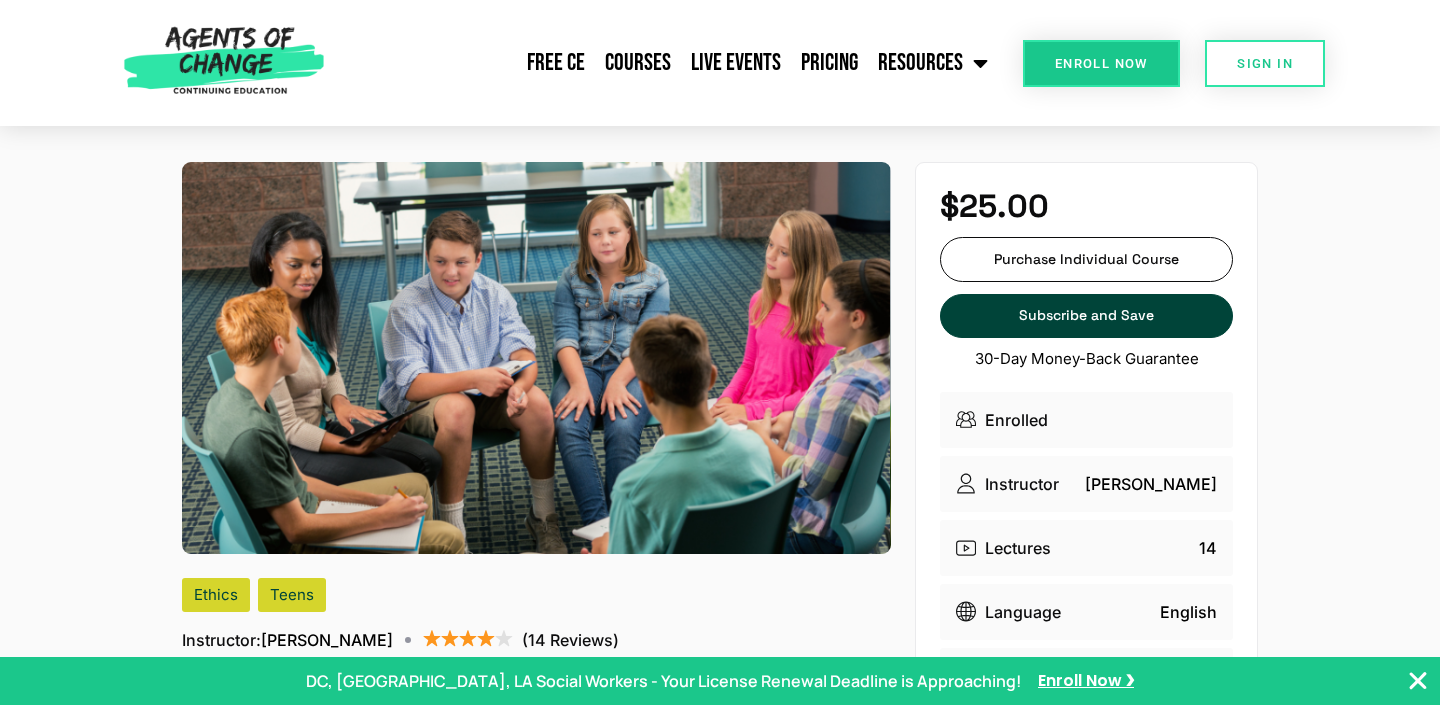 scroll, scrollTop: 0, scrollLeft: 0, axis: both 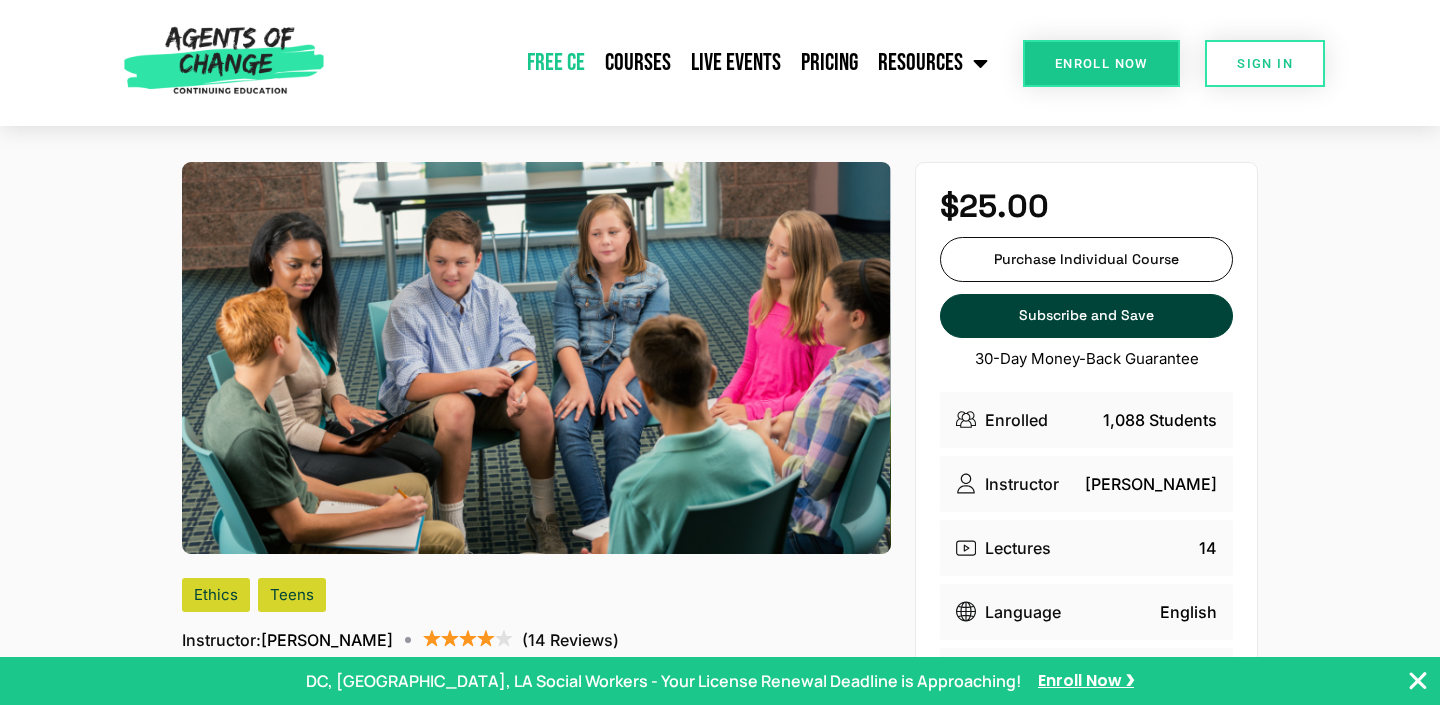 click on "Free CE" 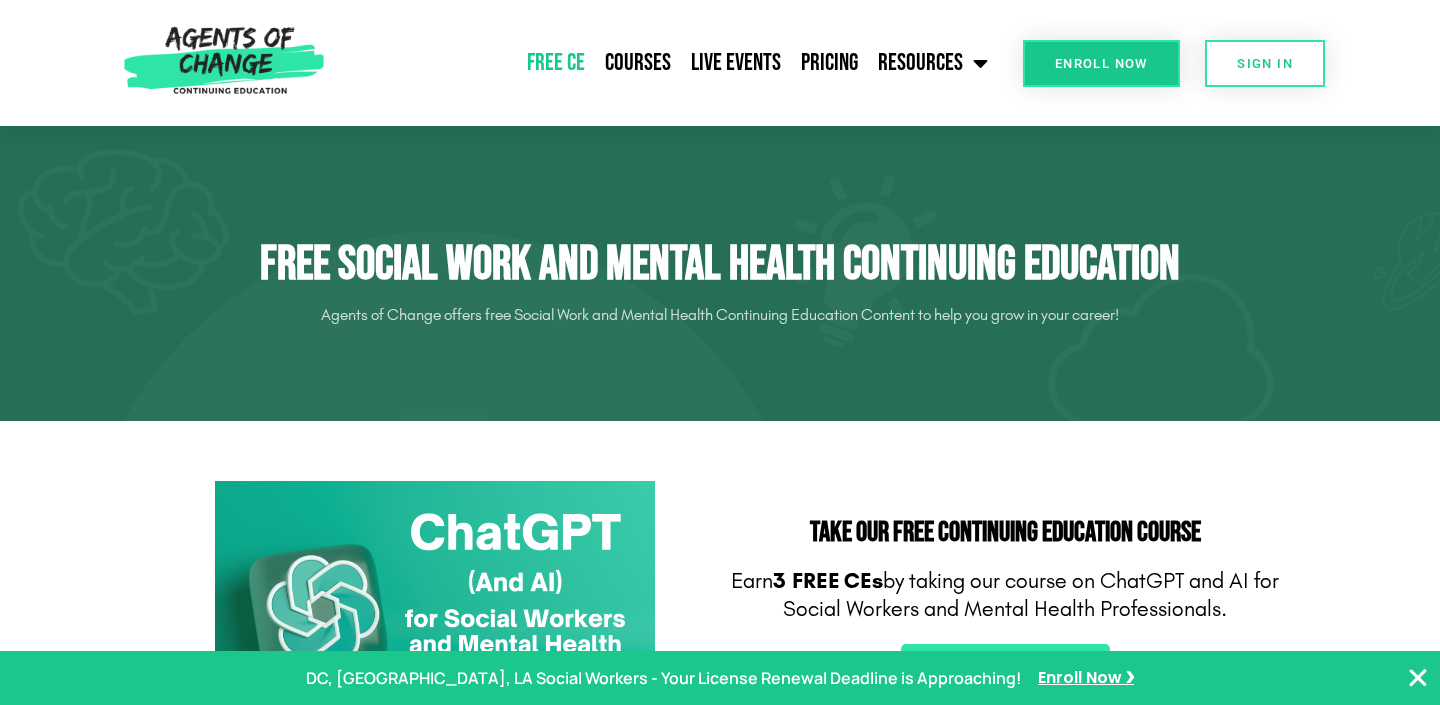 scroll, scrollTop: 0, scrollLeft: 0, axis: both 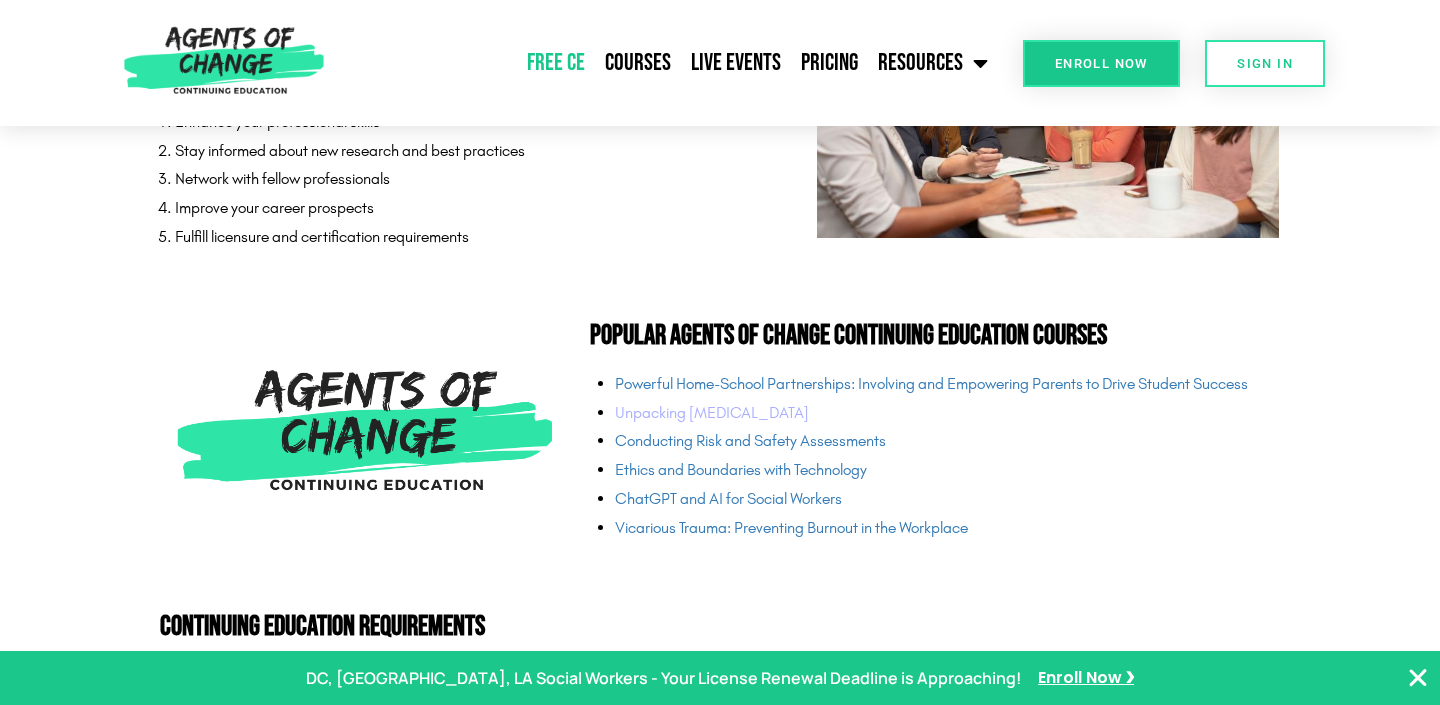 click on "Unpacking [MEDICAL_DATA]" at bounding box center (712, 412) 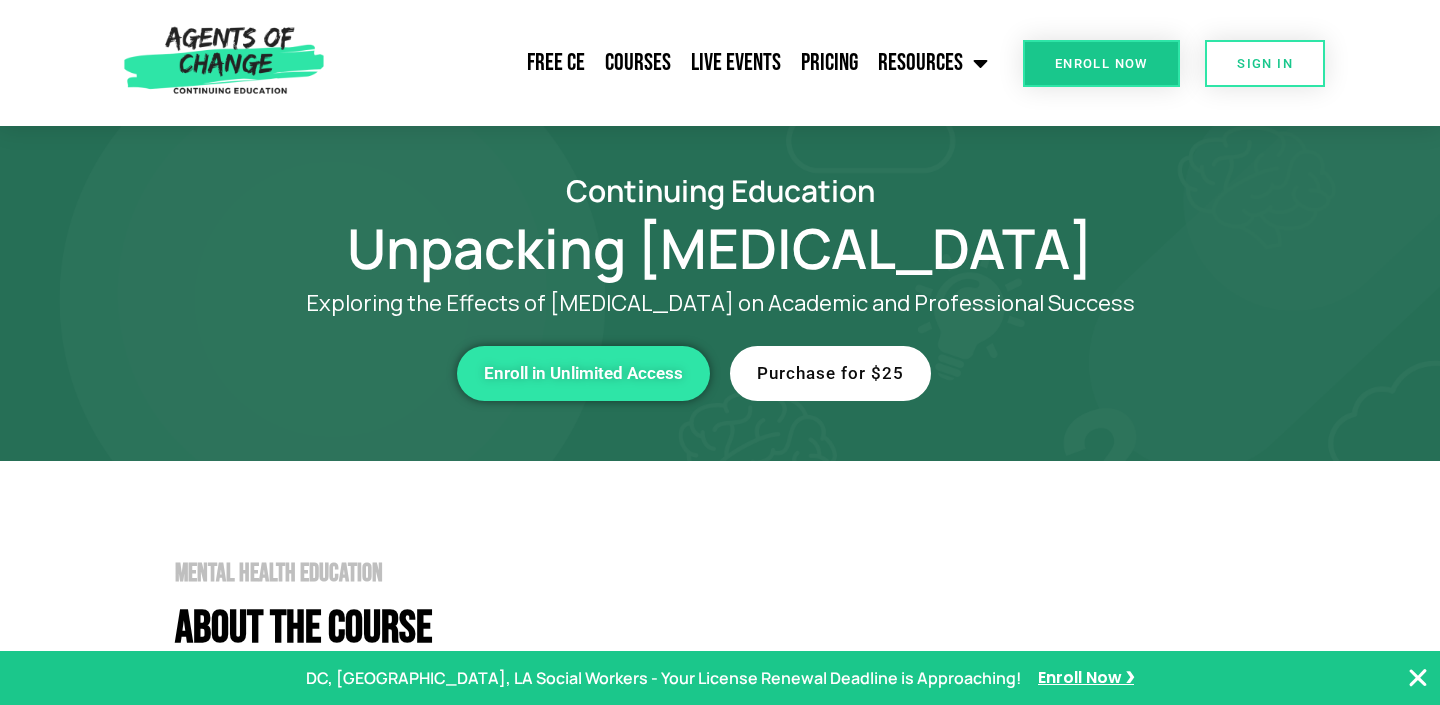scroll, scrollTop: 0, scrollLeft: 0, axis: both 